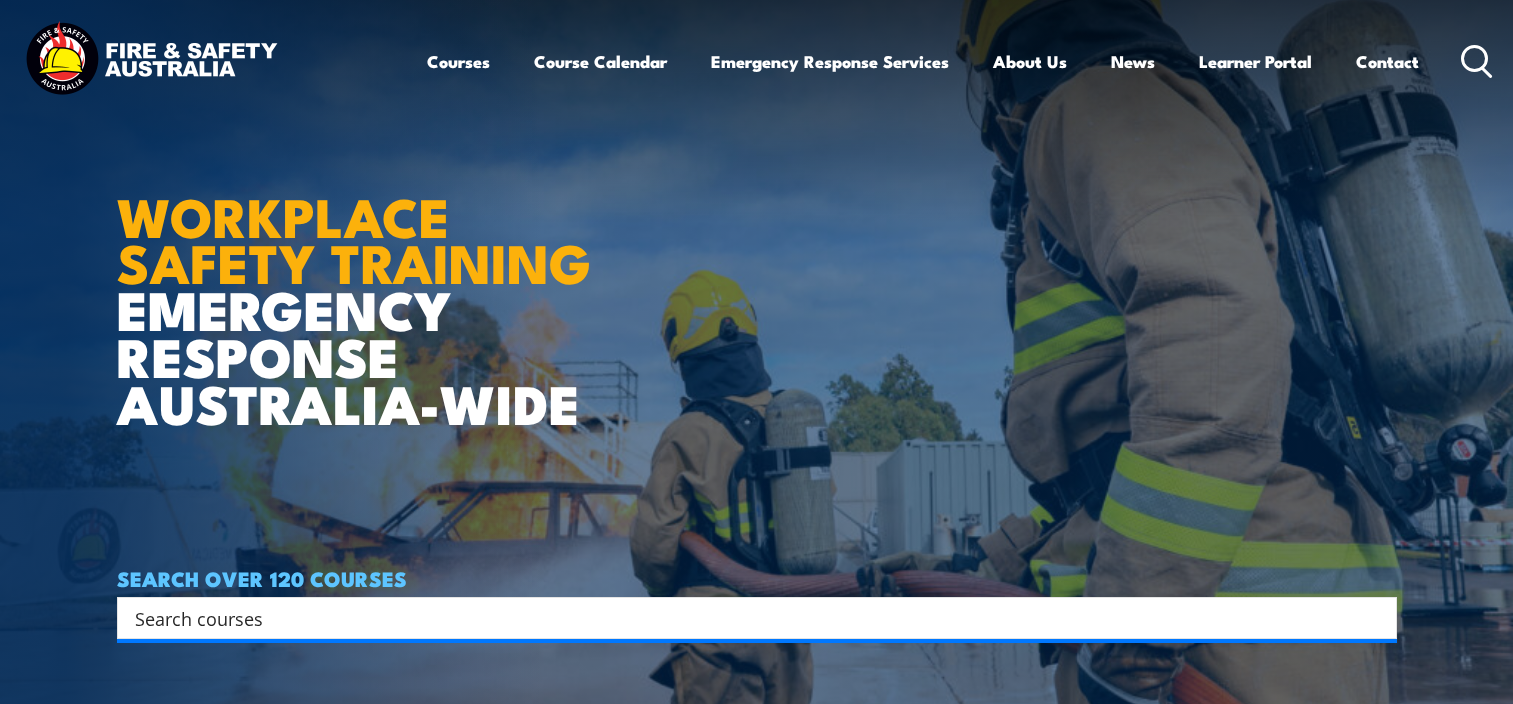 scroll, scrollTop: 0, scrollLeft: 0, axis: both 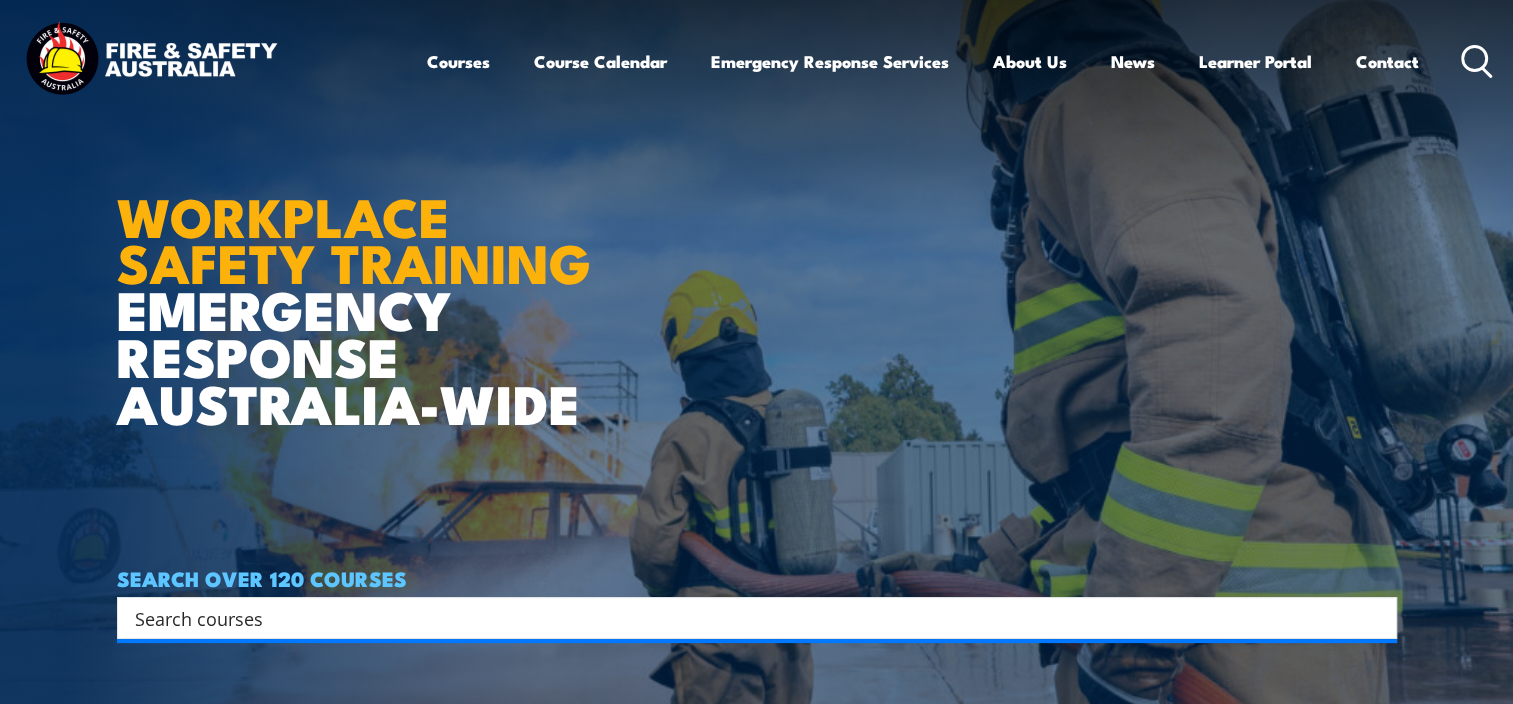 click on "Search" at bounding box center (757, 618) 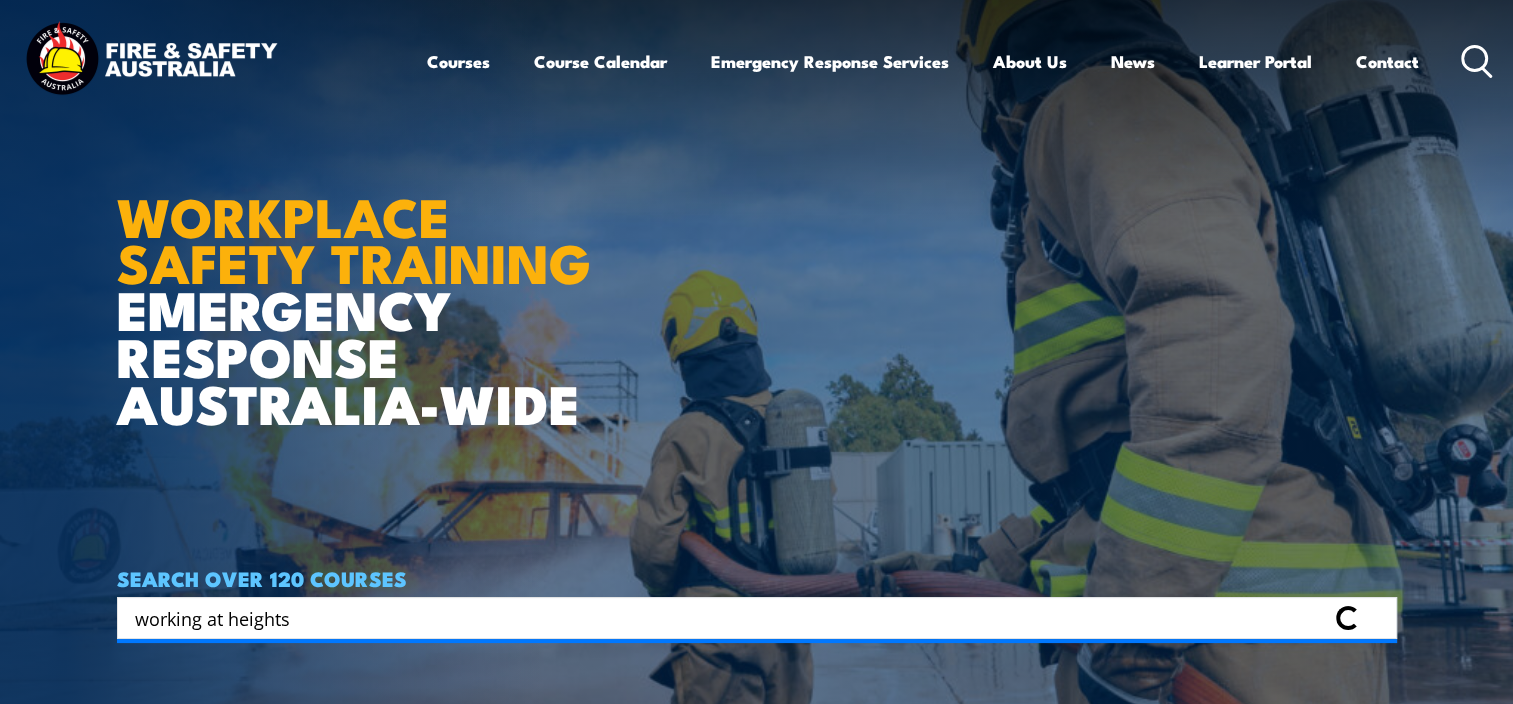 type on "working at heights" 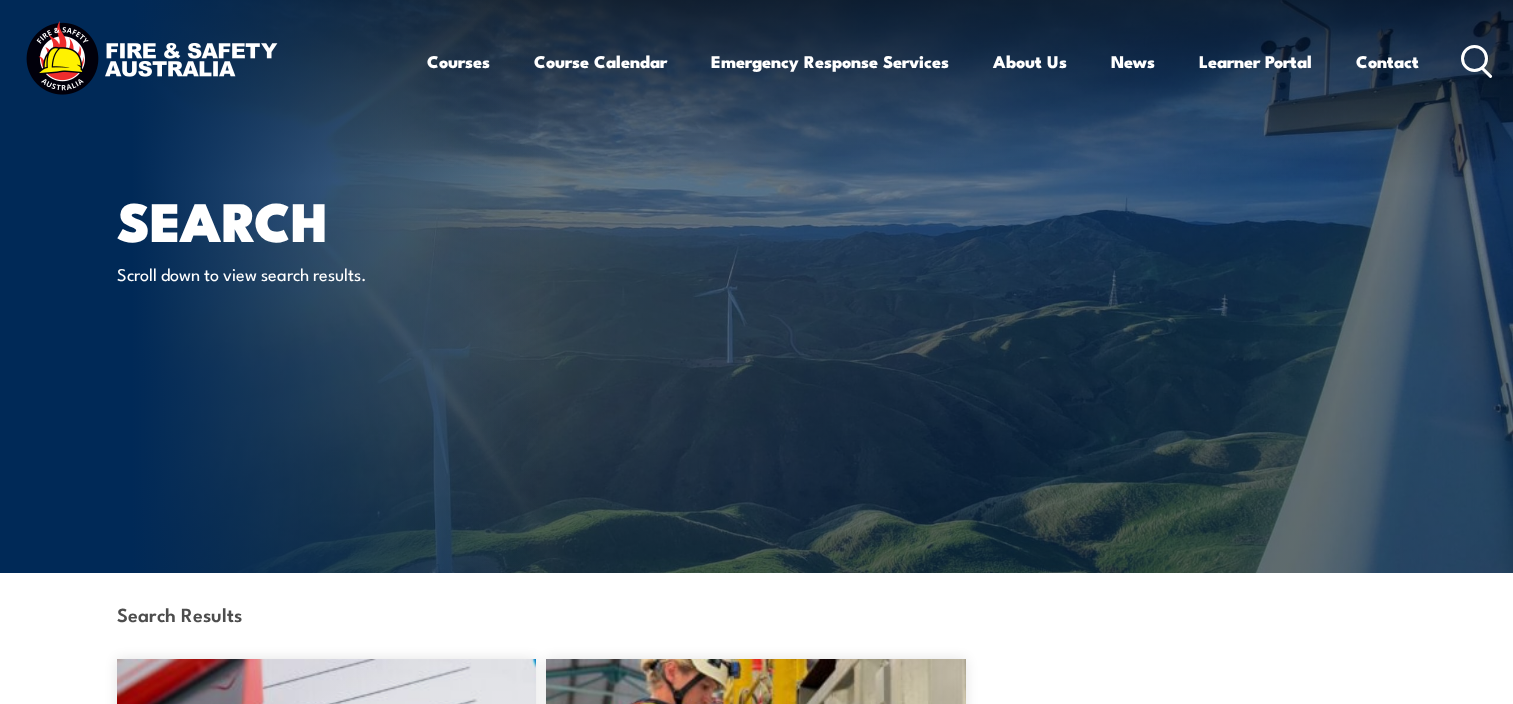 scroll, scrollTop: 0, scrollLeft: 0, axis: both 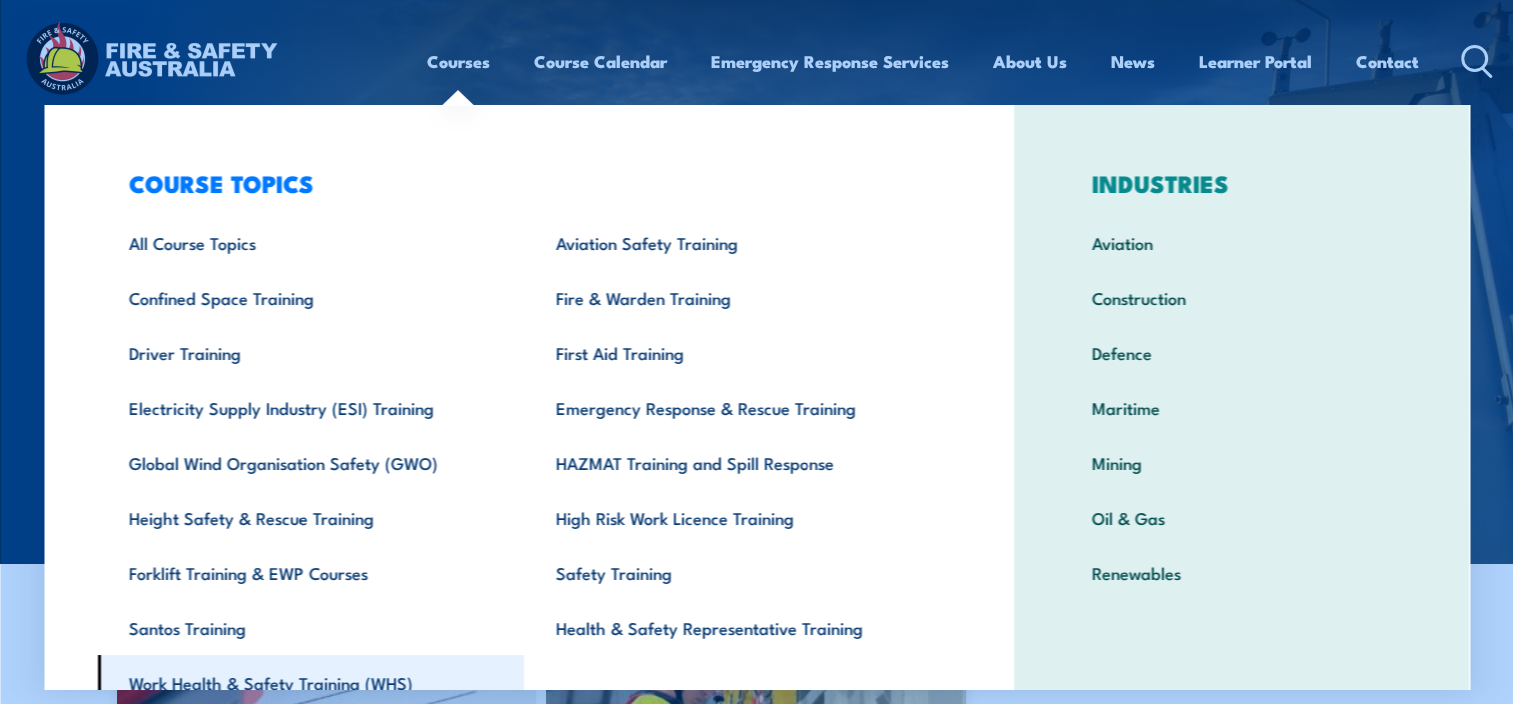 click on "Work Health & Safety Training (WHS)" at bounding box center [310, 682] 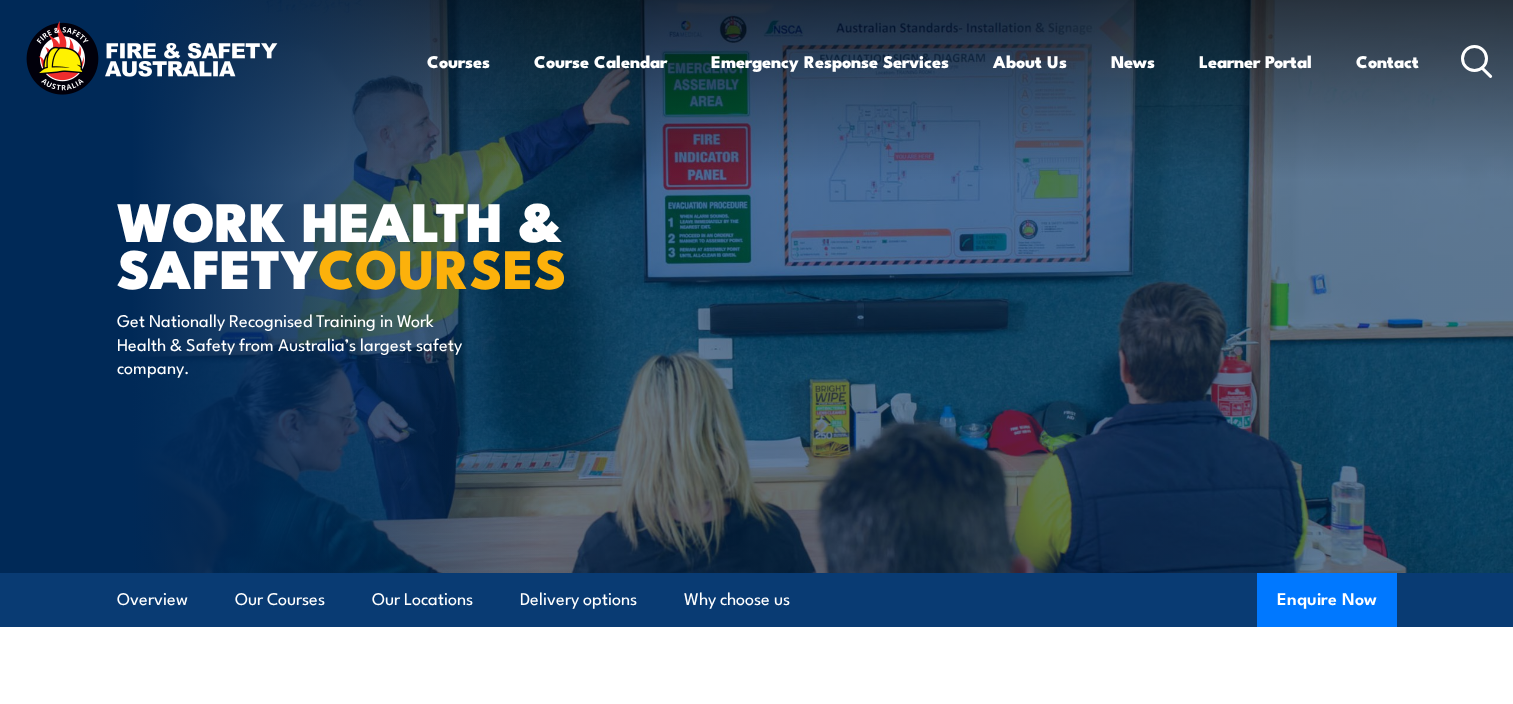 scroll, scrollTop: 0, scrollLeft: 0, axis: both 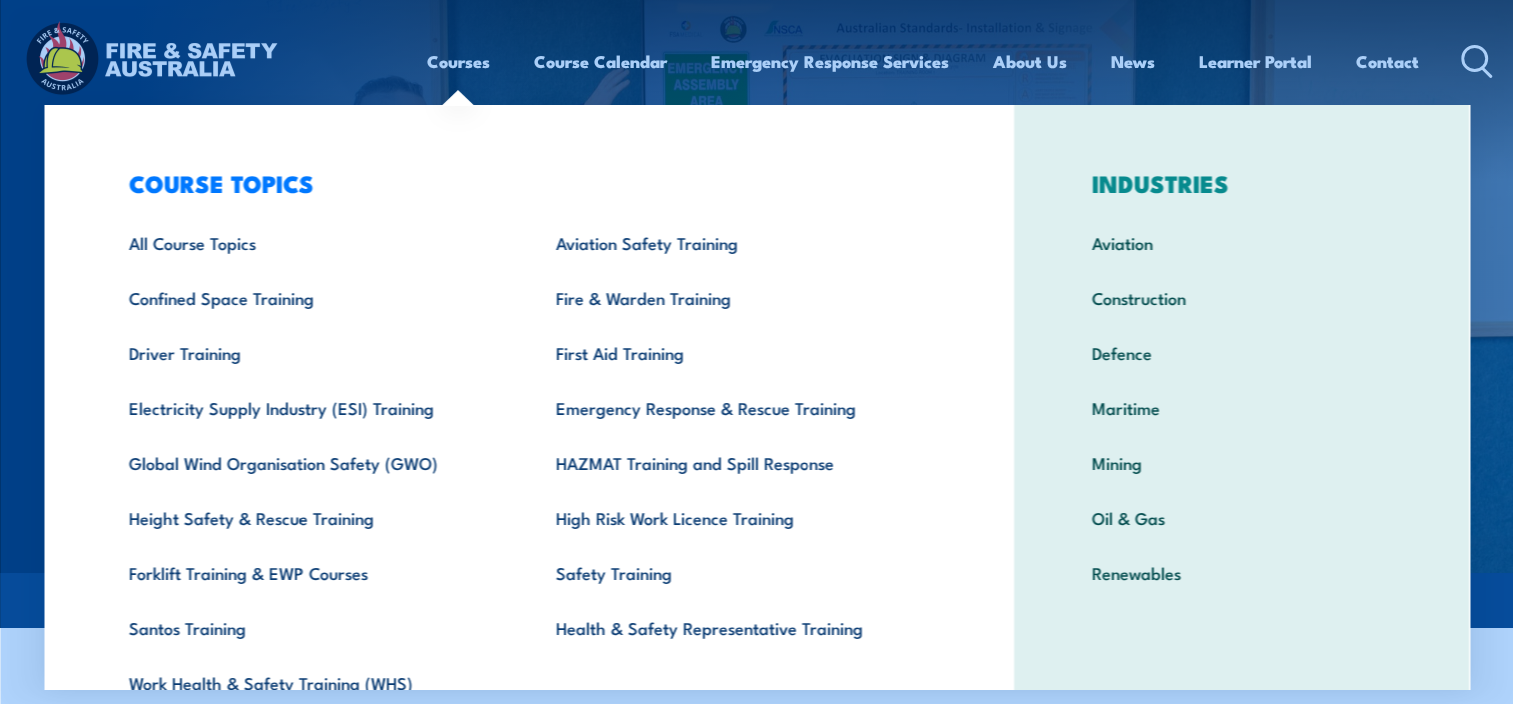 click on "Courses" at bounding box center [458, 61] 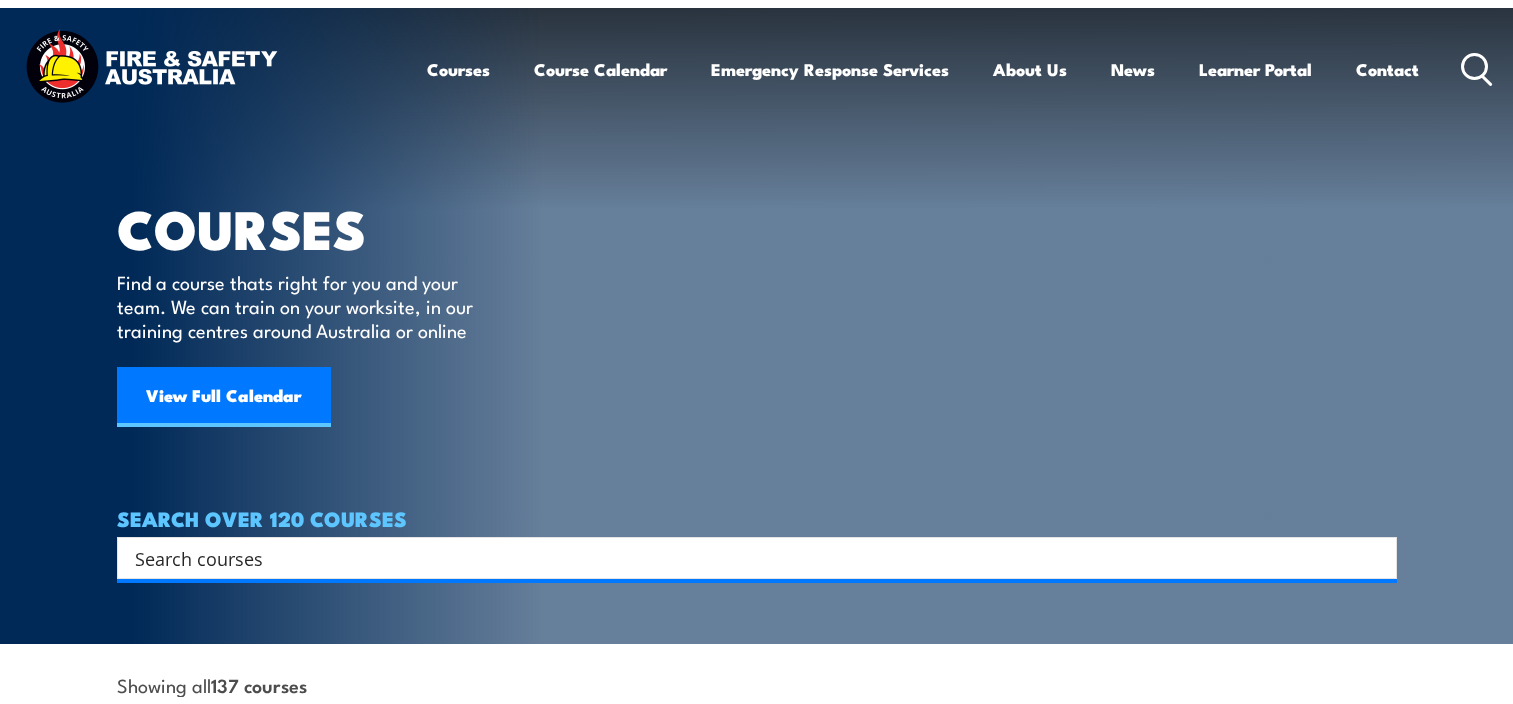 scroll, scrollTop: 0, scrollLeft: 0, axis: both 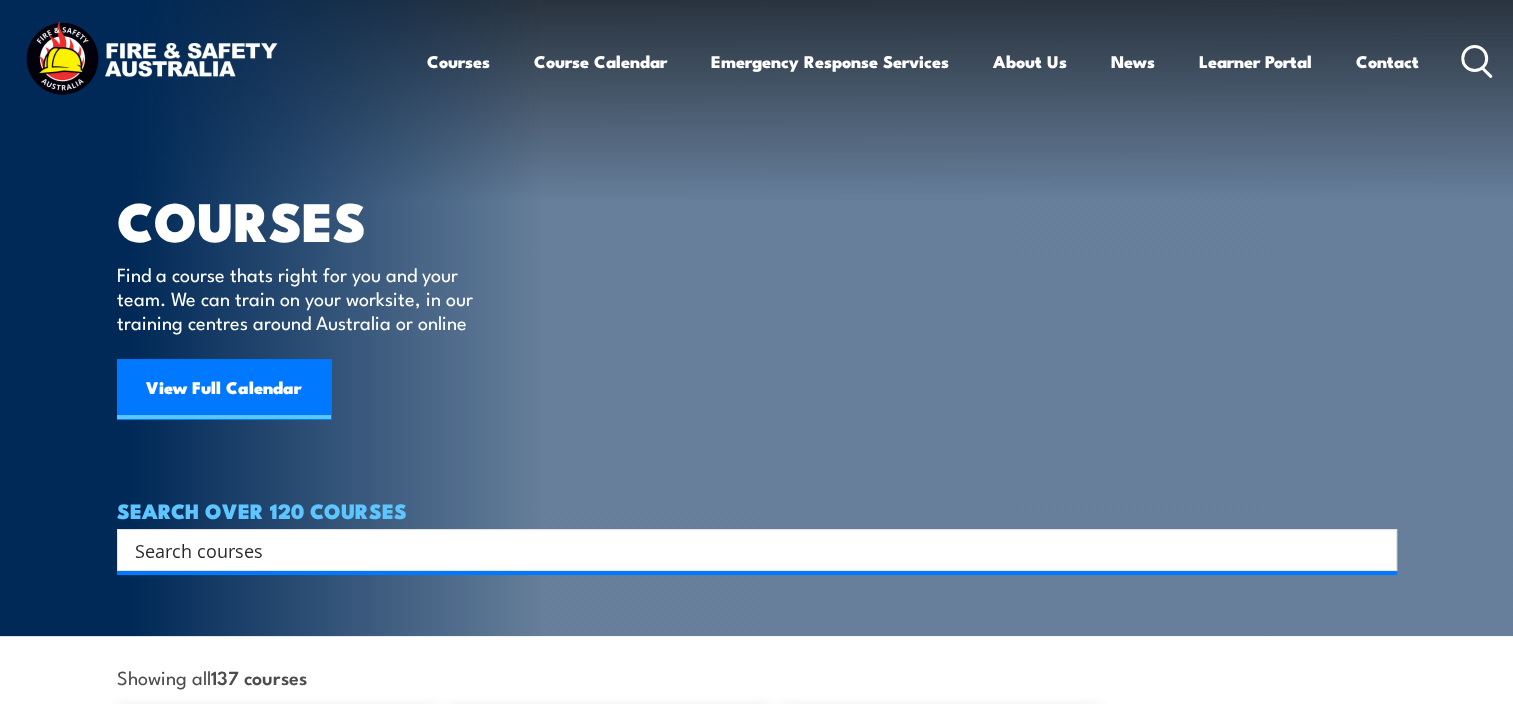 click 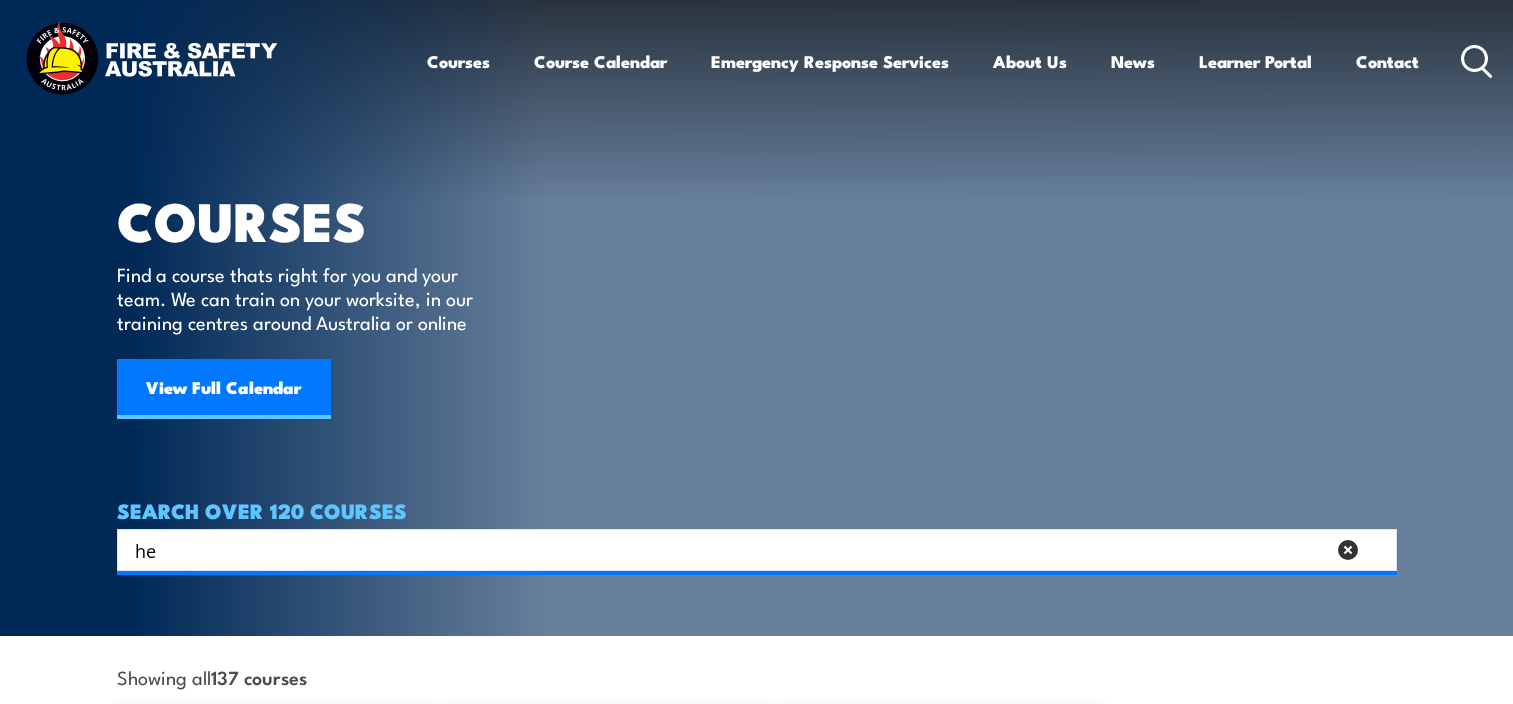 scroll, scrollTop: 0, scrollLeft: 0, axis: both 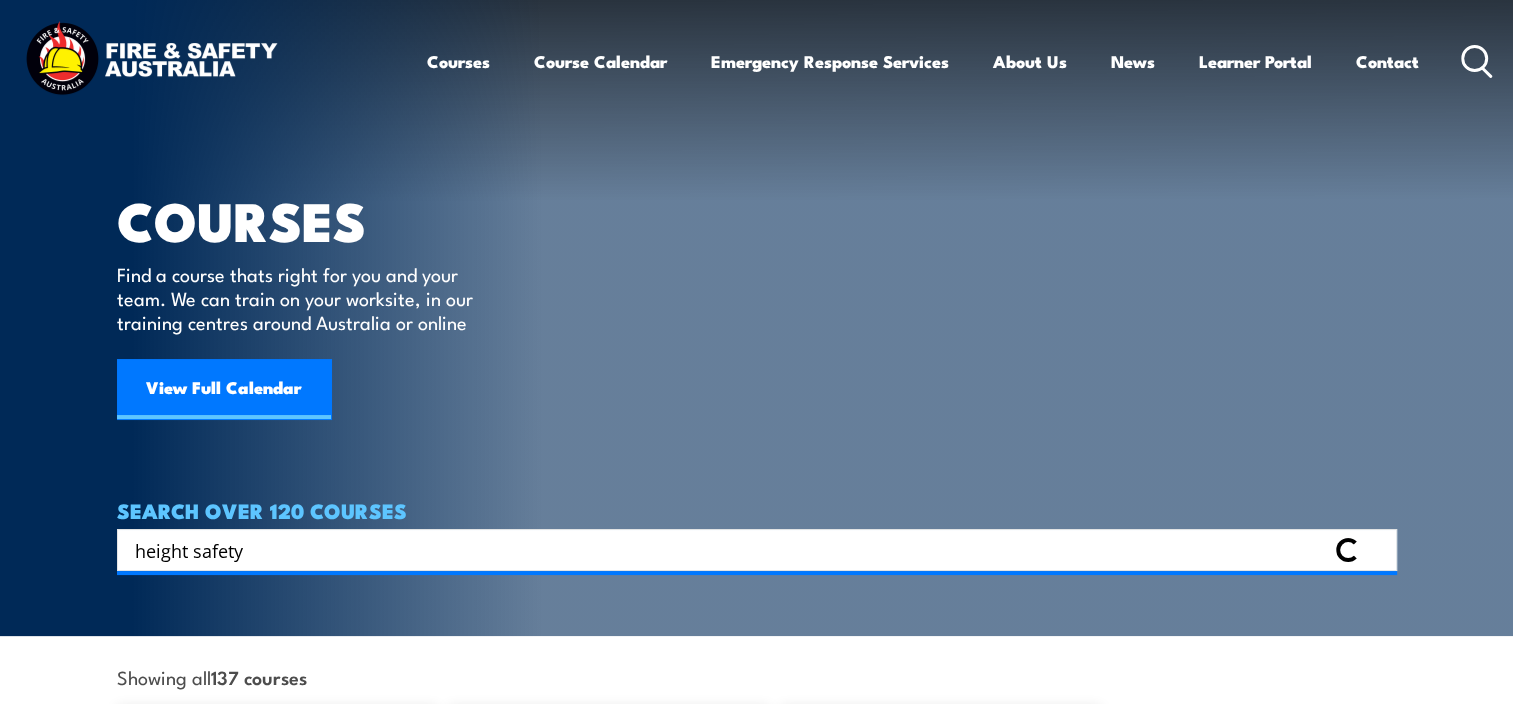 type on "height safety" 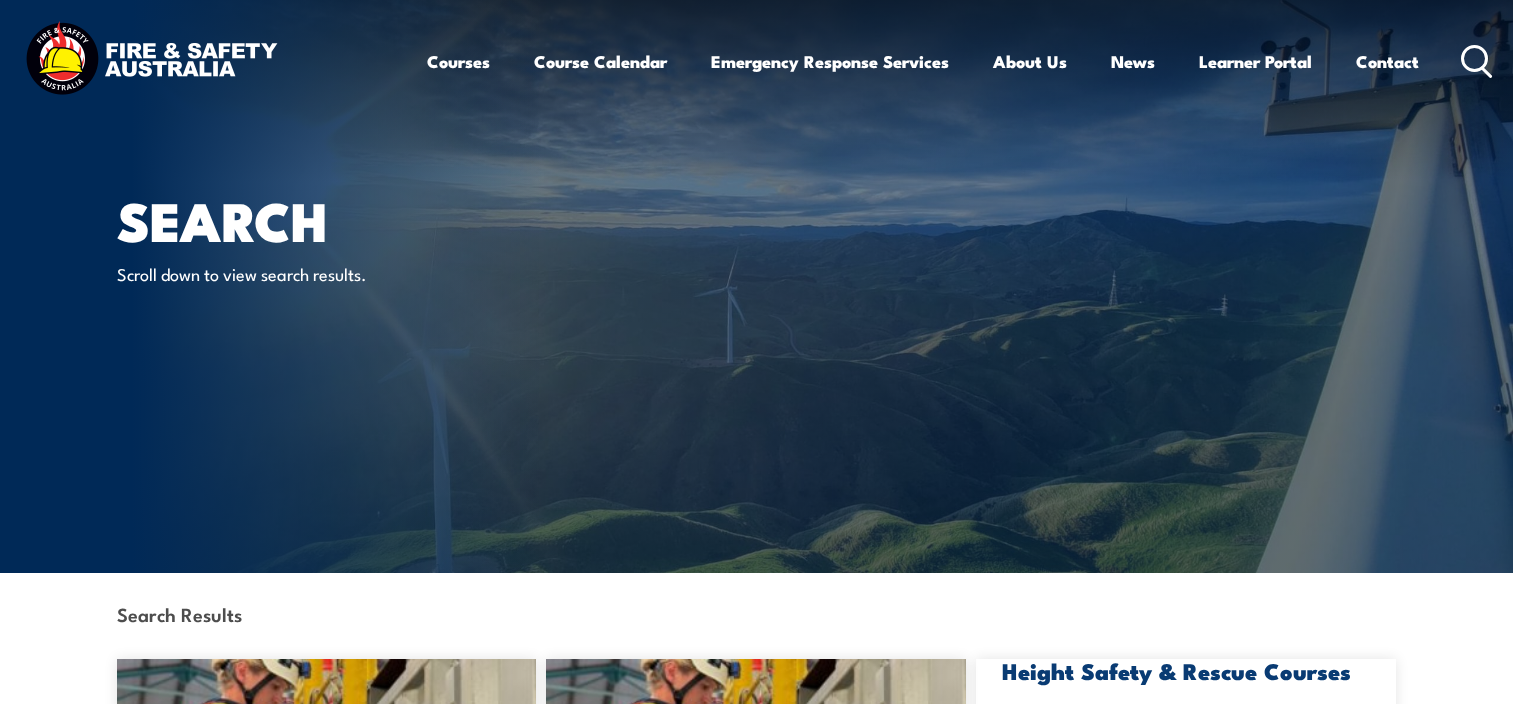 scroll, scrollTop: 0, scrollLeft: 0, axis: both 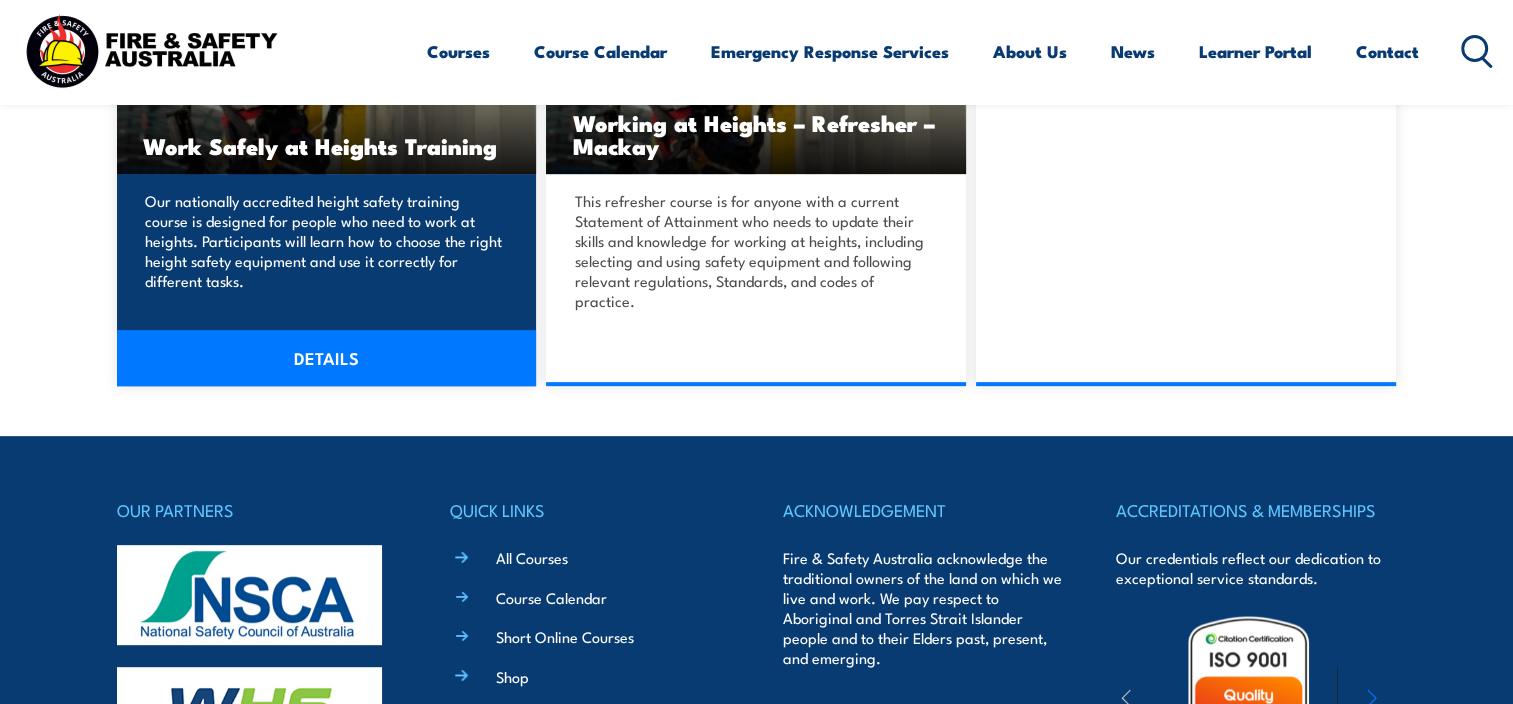 click on "Our nationally accredited height safety training course is designed for people who need to work at heights. Participants will learn how to choose the right height safety equipment and use it correctly for different tasks." at bounding box center (324, 241) 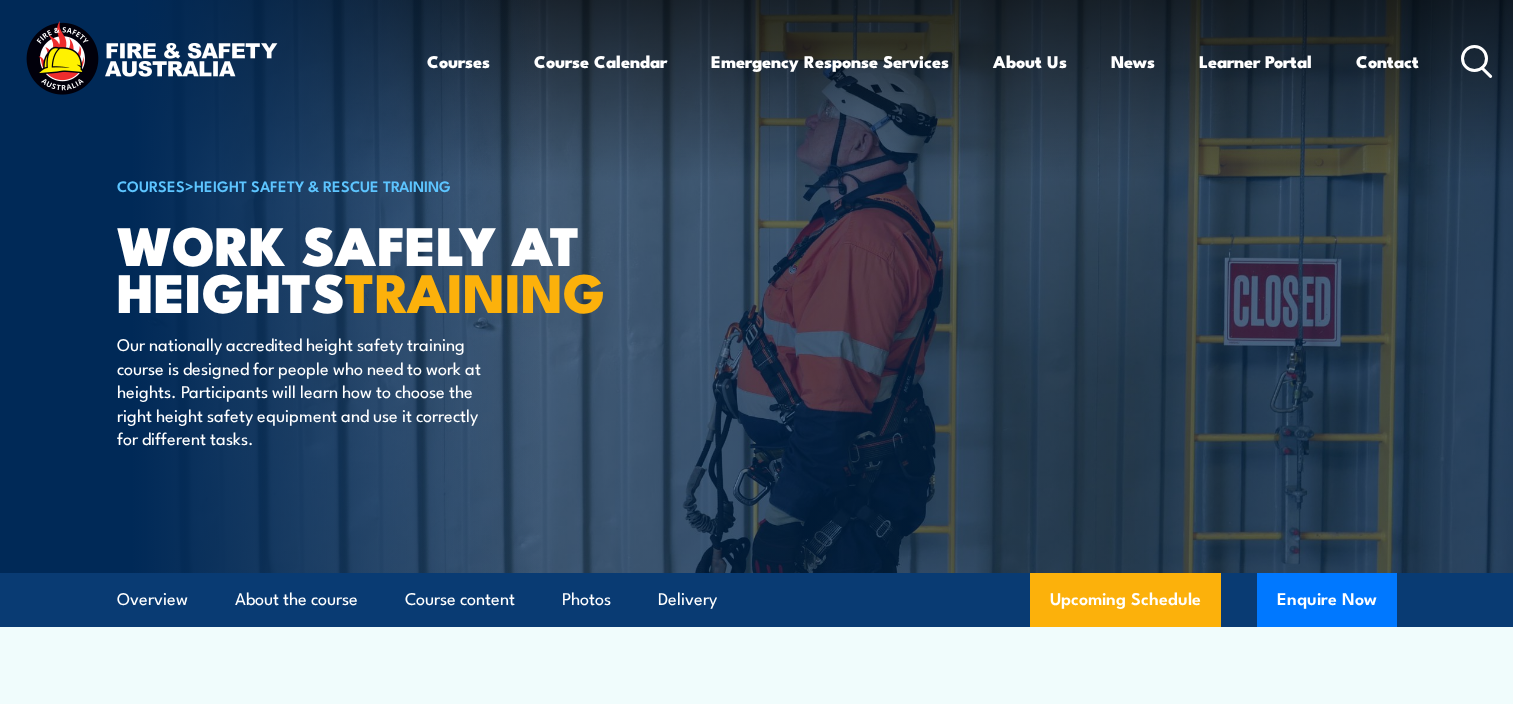 scroll, scrollTop: 0, scrollLeft: 0, axis: both 